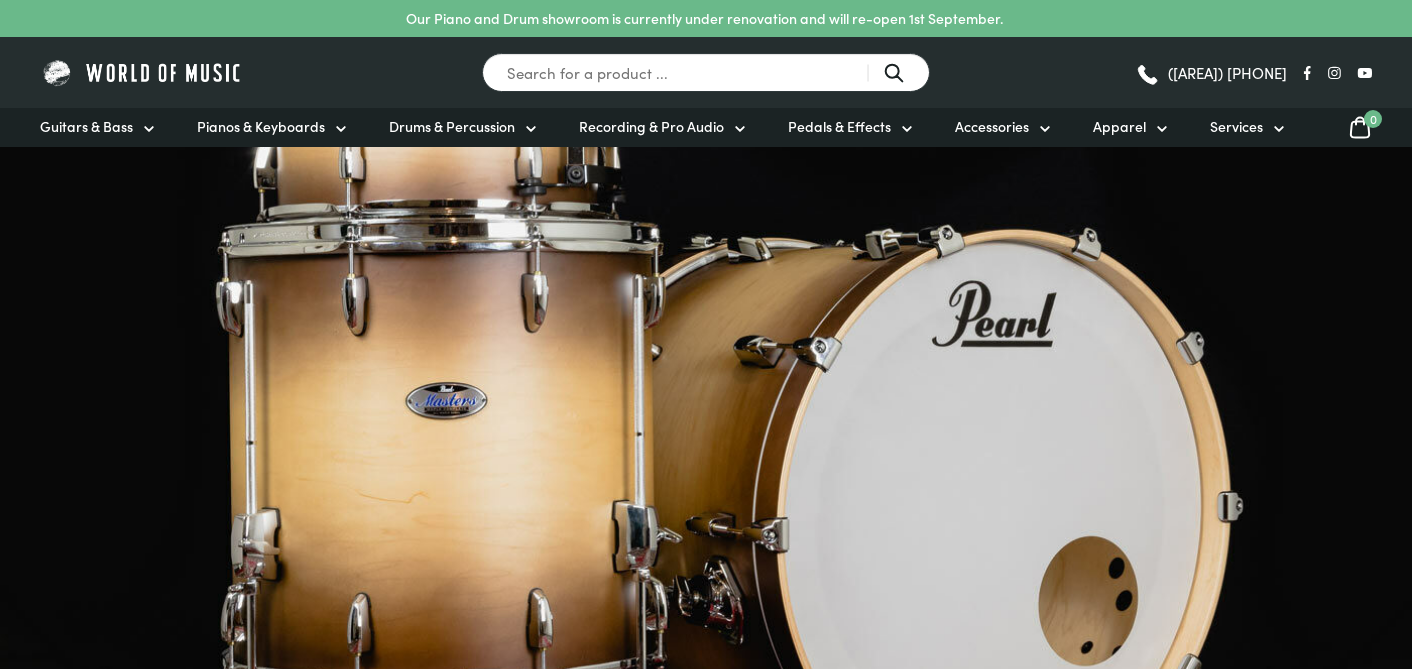 scroll, scrollTop: 0, scrollLeft: 0, axis: both 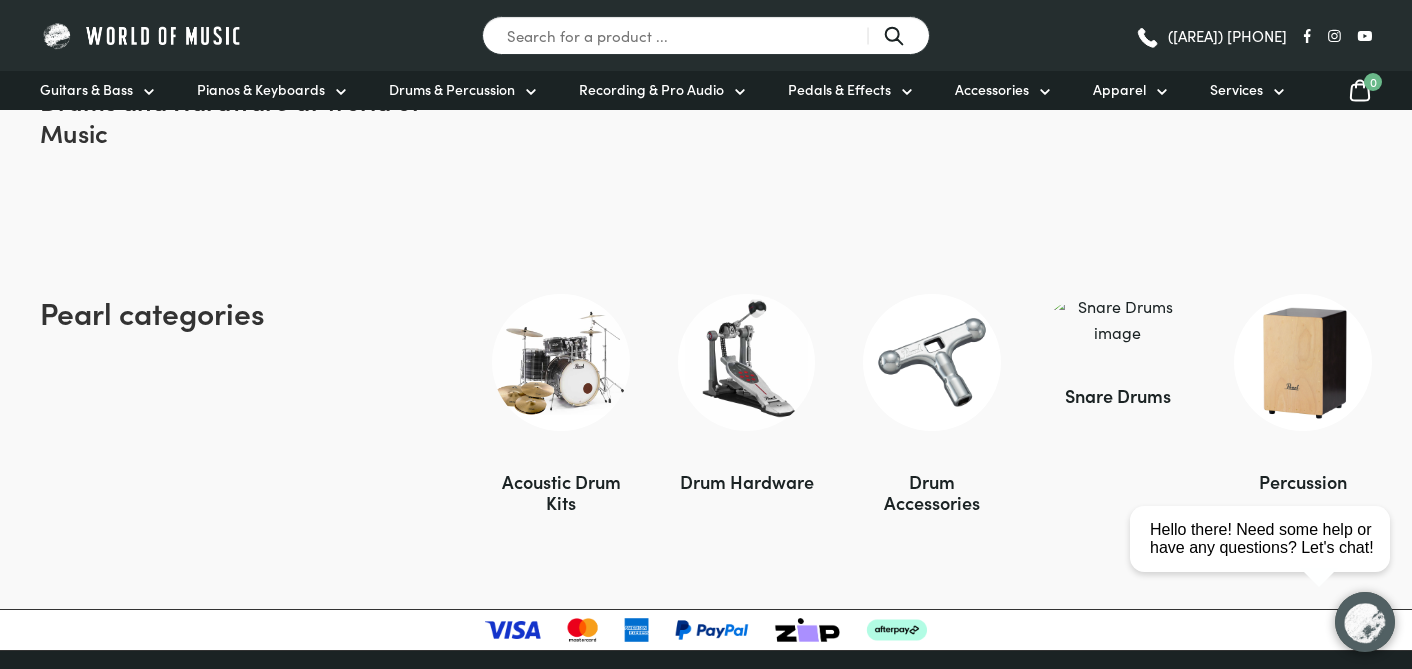 click at bounding box center [561, 363] 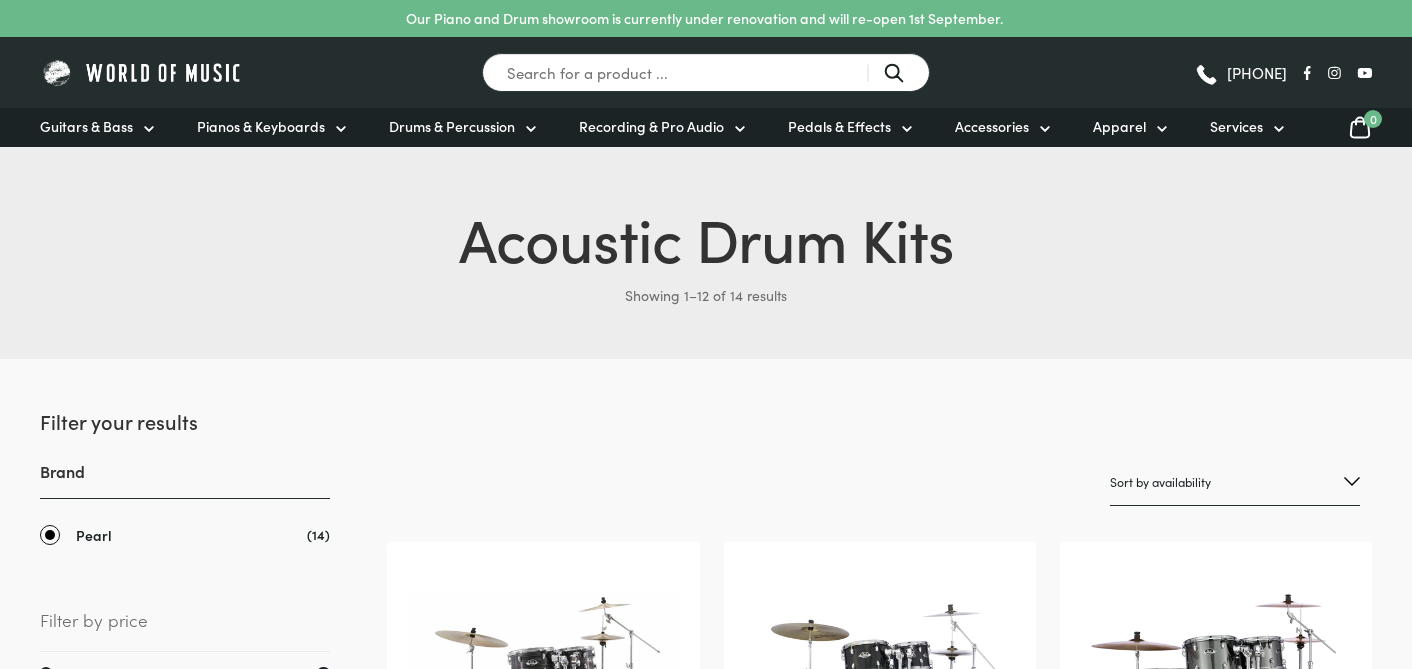 scroll, scrollTop: 0, scrollLeft: 0, axis: both 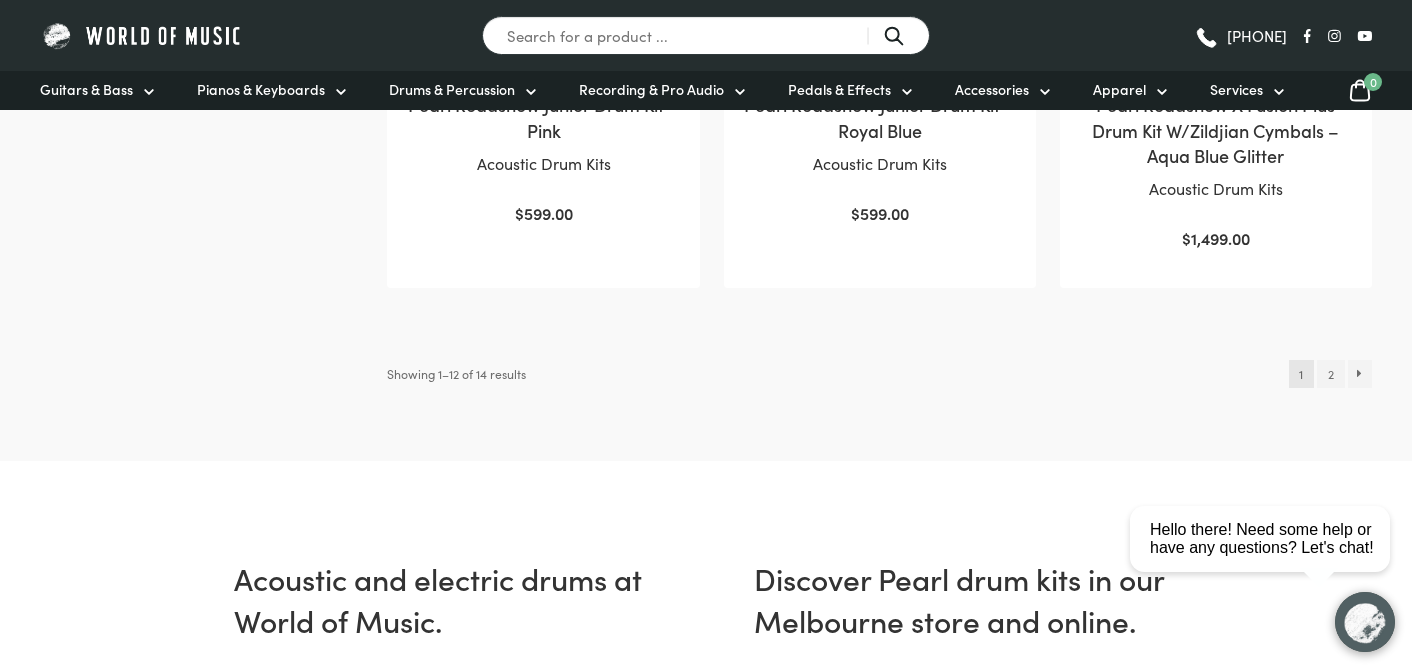 drag, startPoint x: 1420, startPoint y: 51, endPoint x: 1434, endPoint y: 398, distance: 347.28232 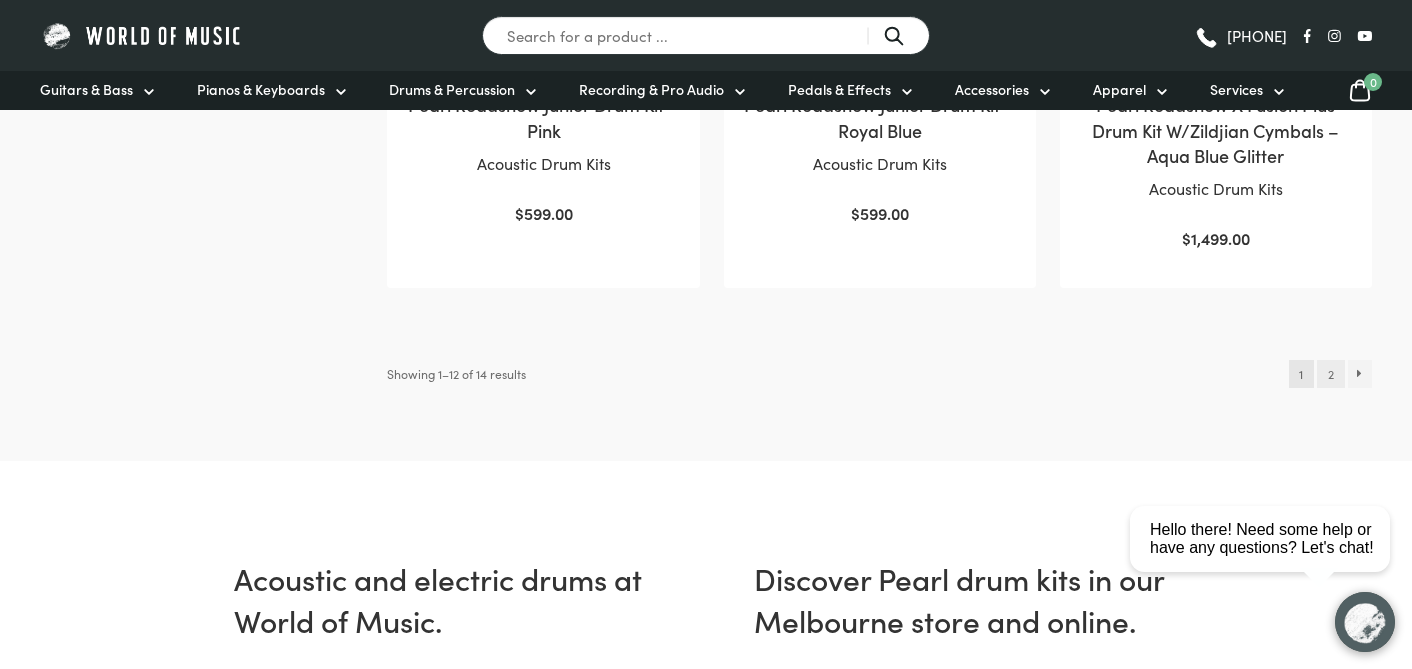 click on "2" at bounding box center [1330, 374] 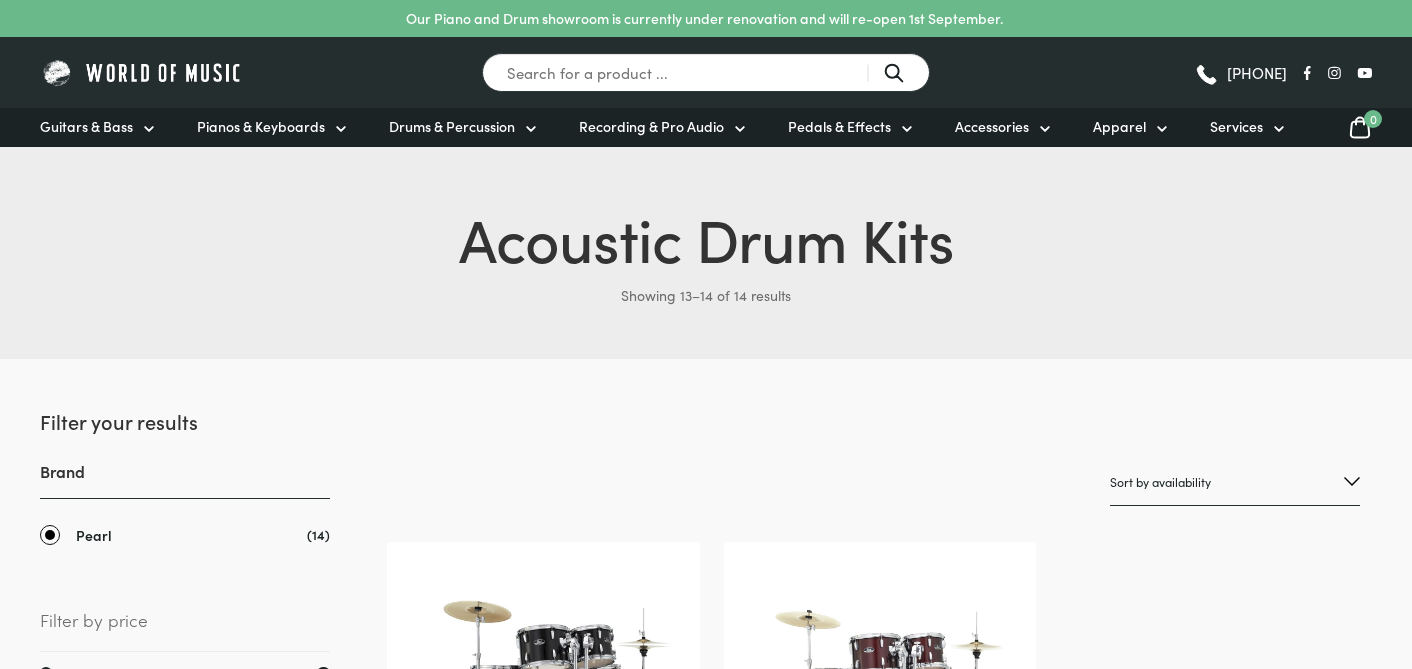 scroll, scrollTop: 0, scrollLeft: 0, axis: both 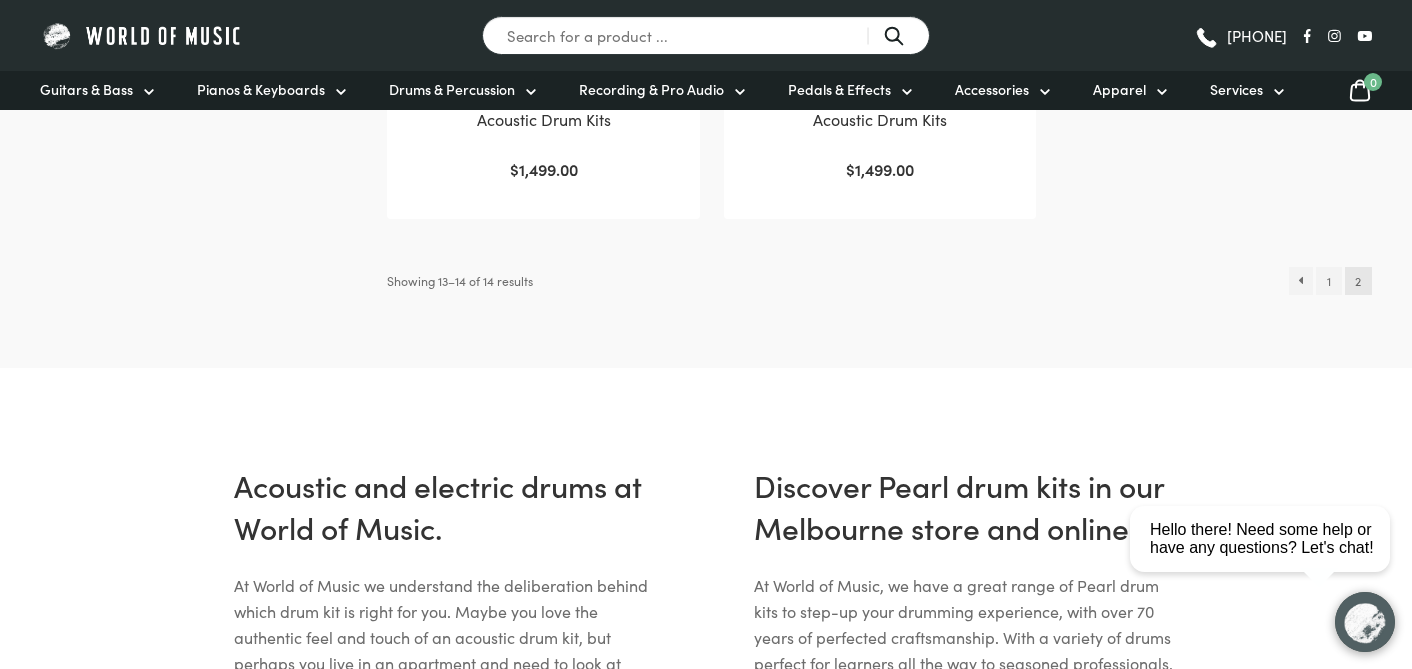 drag, startPoint x: 1418, startPoint y: 46, endPoint x: 1429, endPoint y: 233, distance: 187.32326 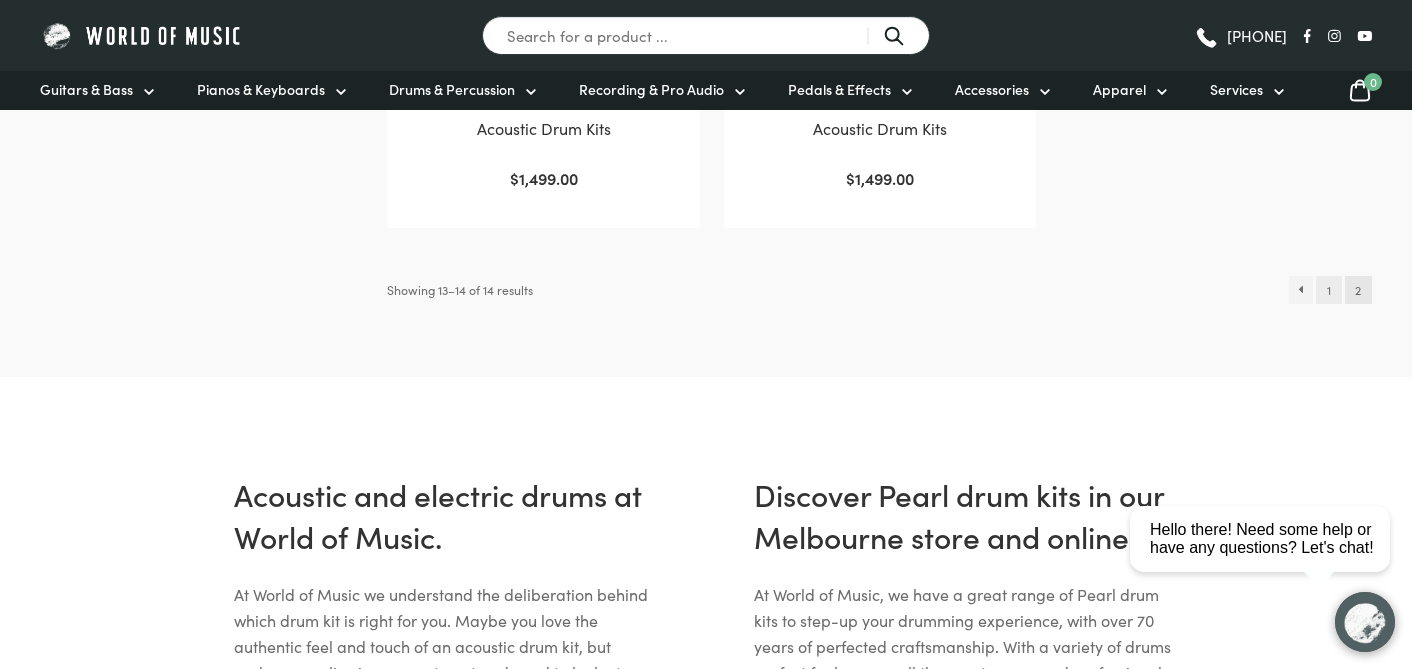 click on "1" at bounding box center [1328, 290] 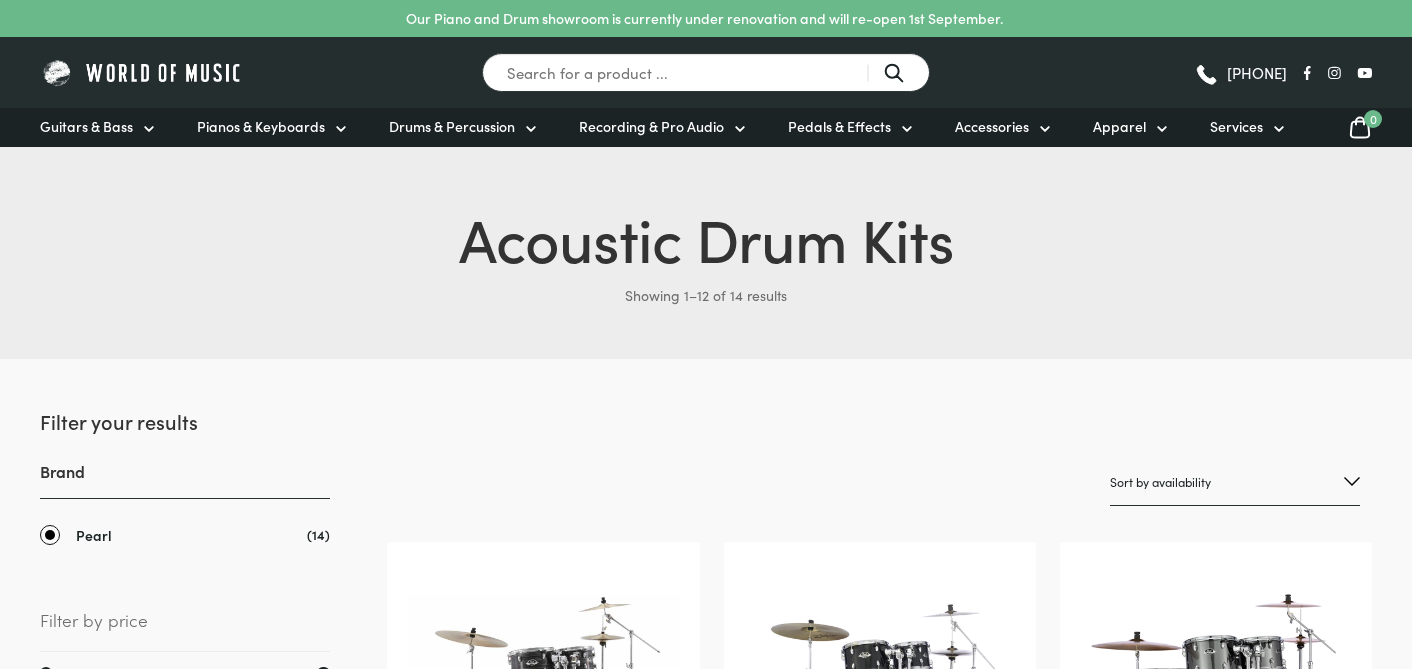 scroll, scrollTop: 0, scrollLeft: 0, axis: both 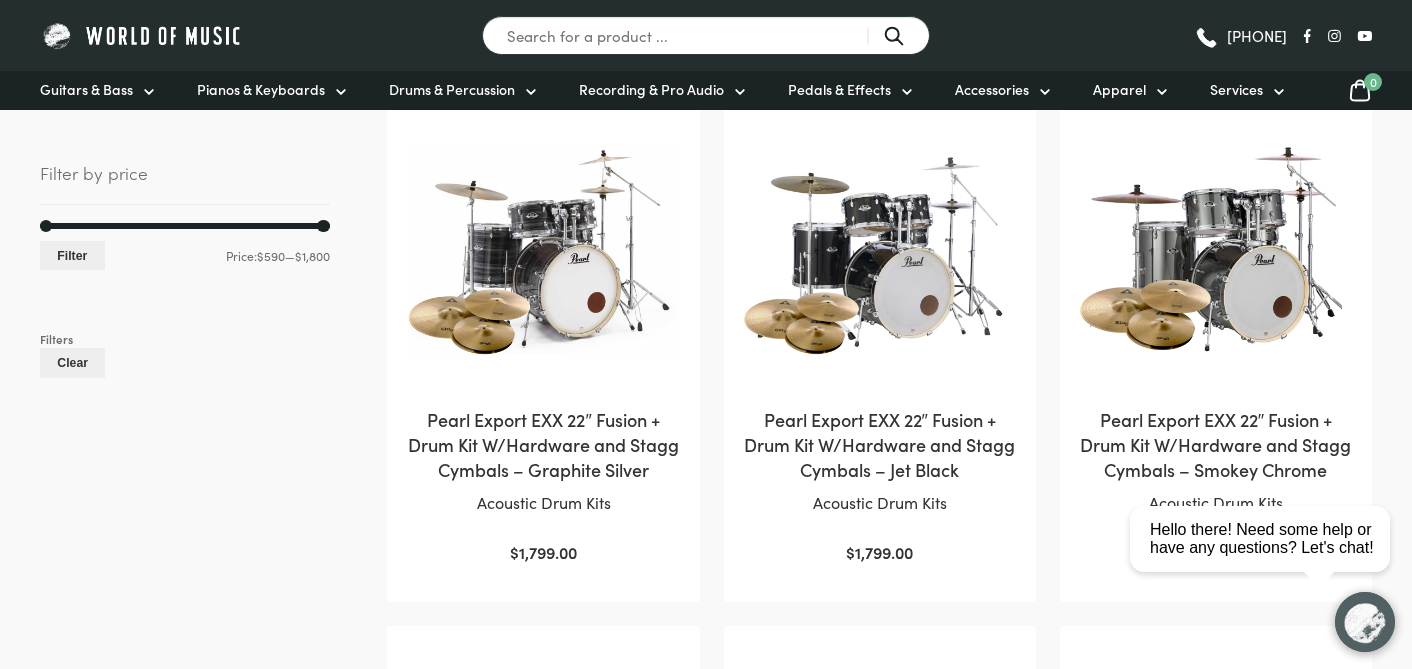 click on "Our Piano and Drum showroom is currently under renovation and will re-open 1st September.
Search for a product ...
(03) 9557 8600
Guitars & Bass
Guitars" at bounding box center (706, 1816) 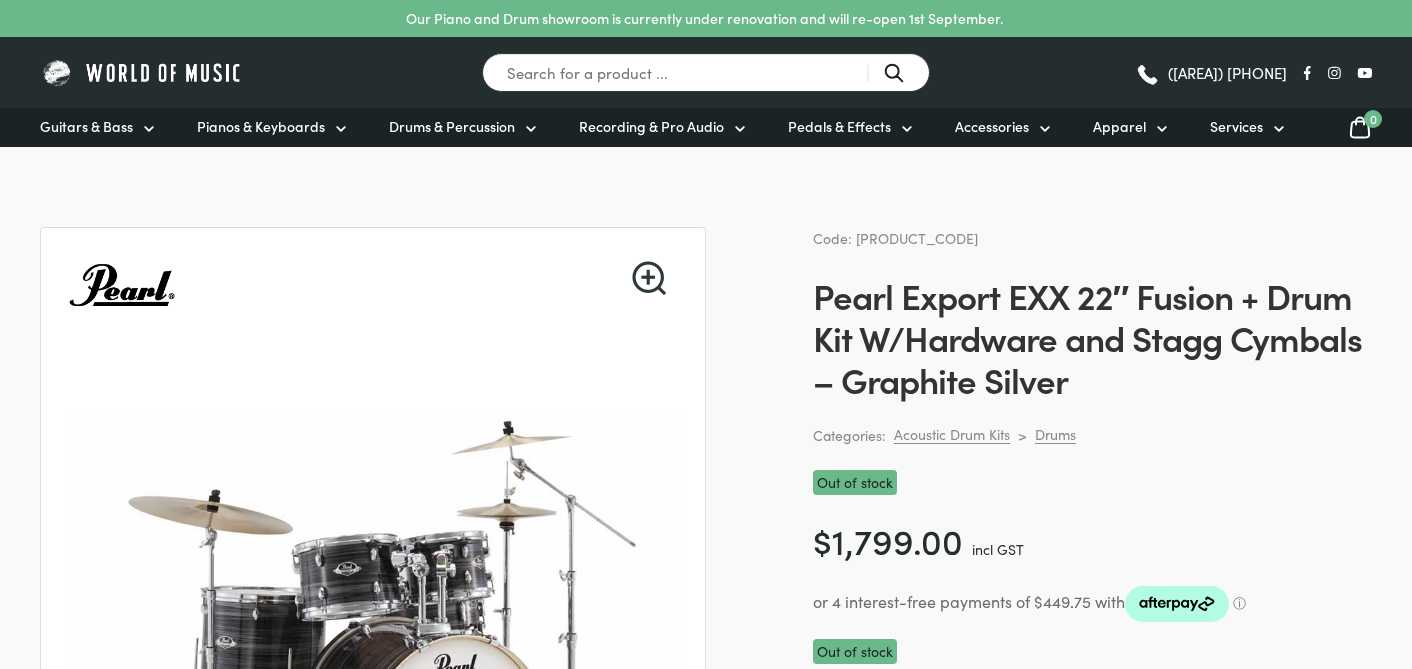 scroll, scrollTop: 0, scrollLeft: 0, axis: both 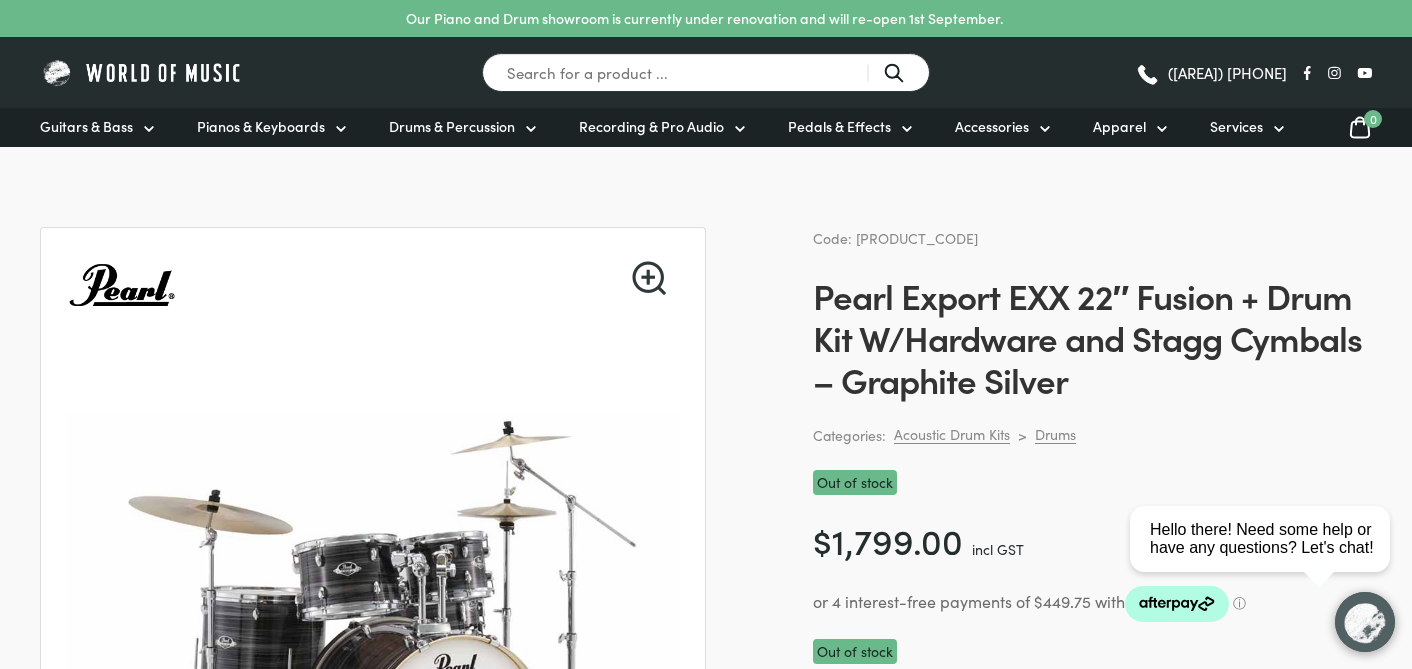 click at bounding box center [373, 649] 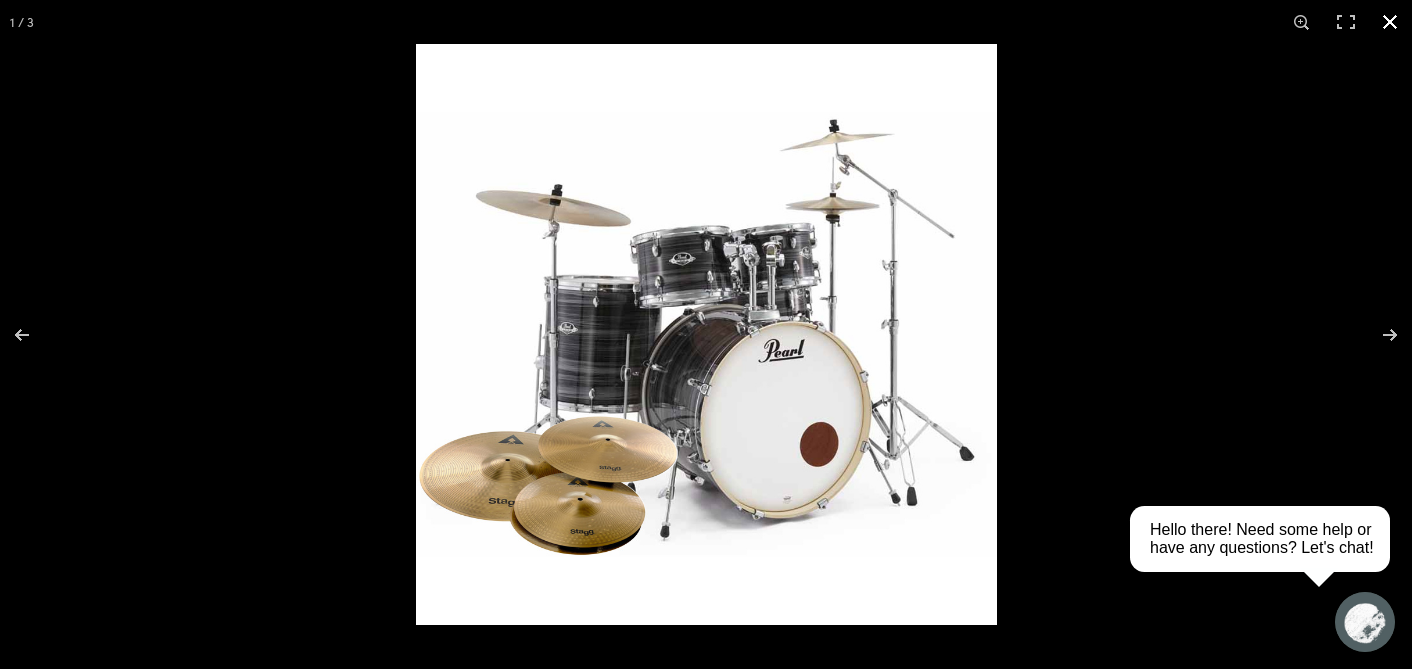 click at bounding box center [1390, 22] 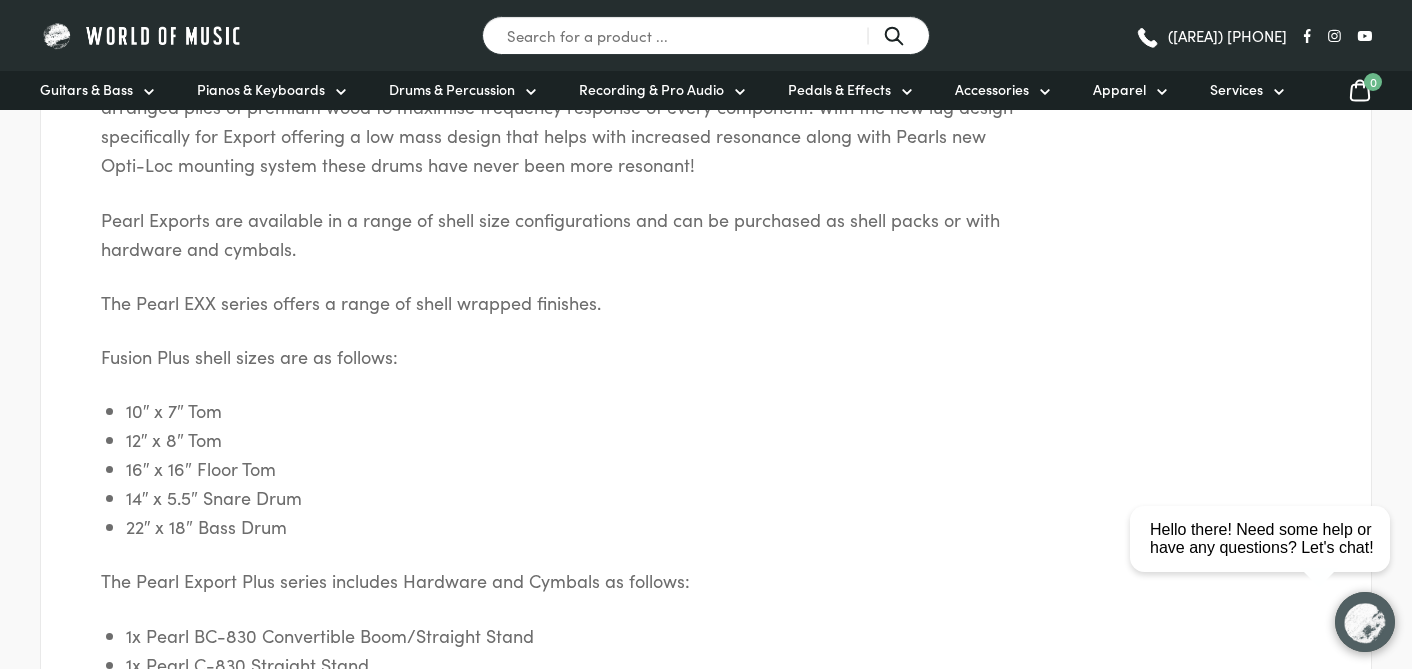 scroll, scrollTop: 0, scrollLeft: 0, axis: both 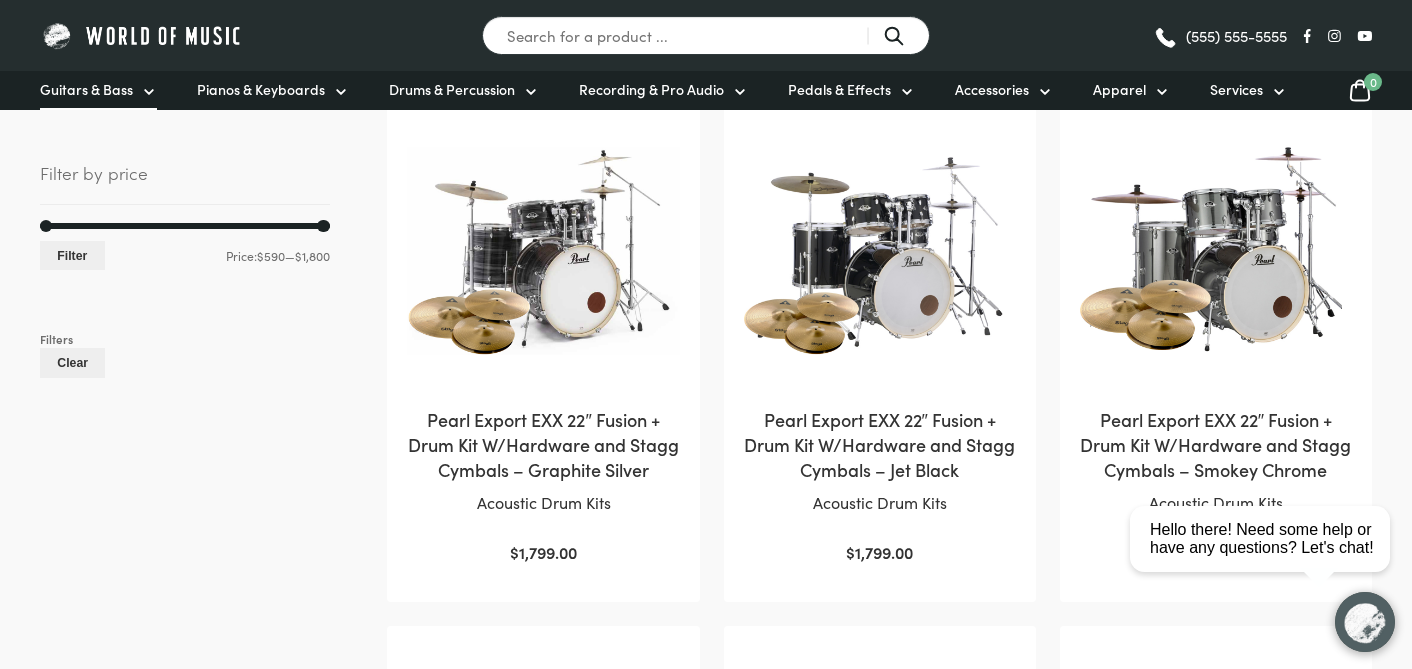 click on "Guitars & Bass" at bounding box center (98, 90) 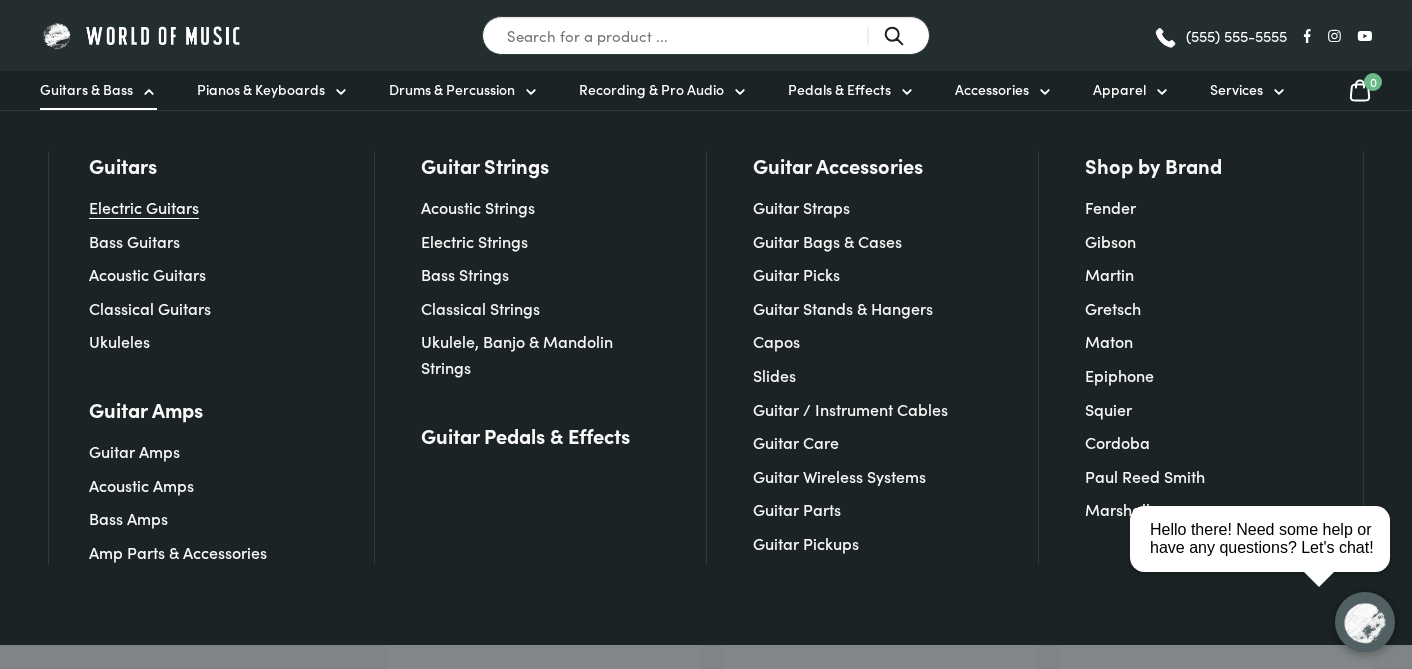 click on "Electric Guitars" at bounding box center (144, 207) 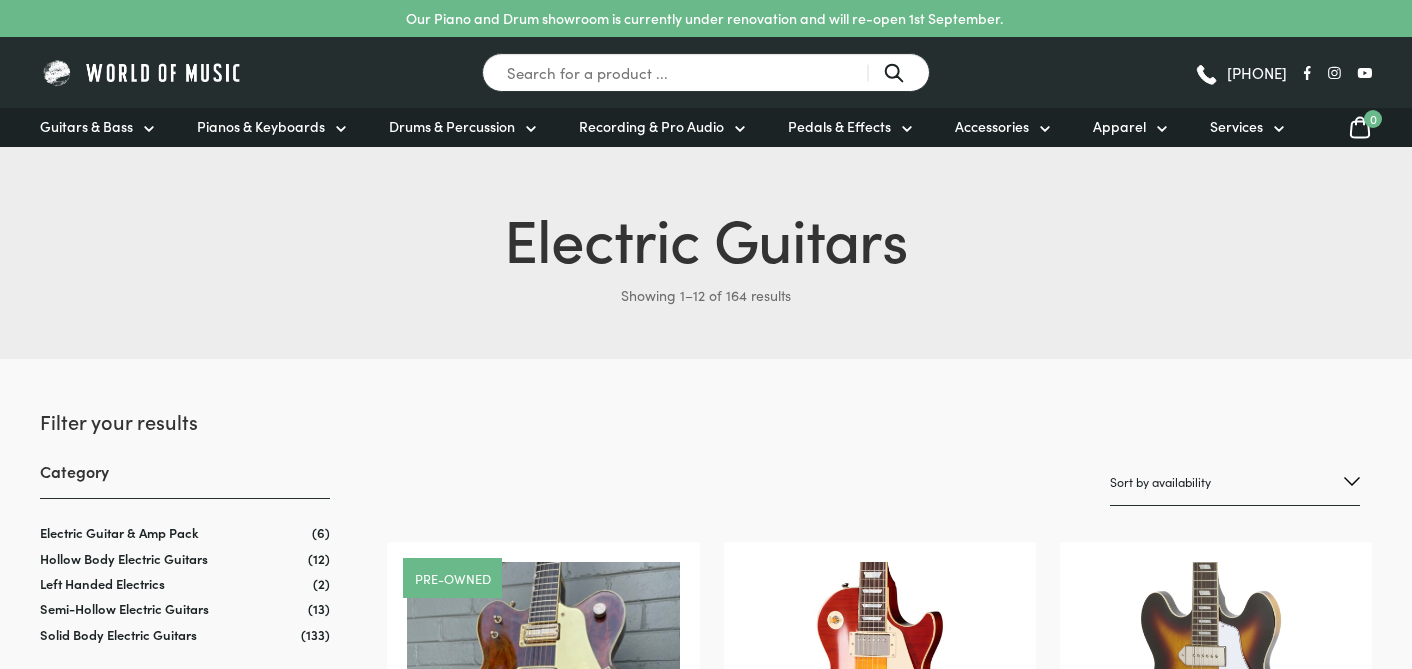 scroll, scrollTop: 0, scrollLeft: 0, axis: both 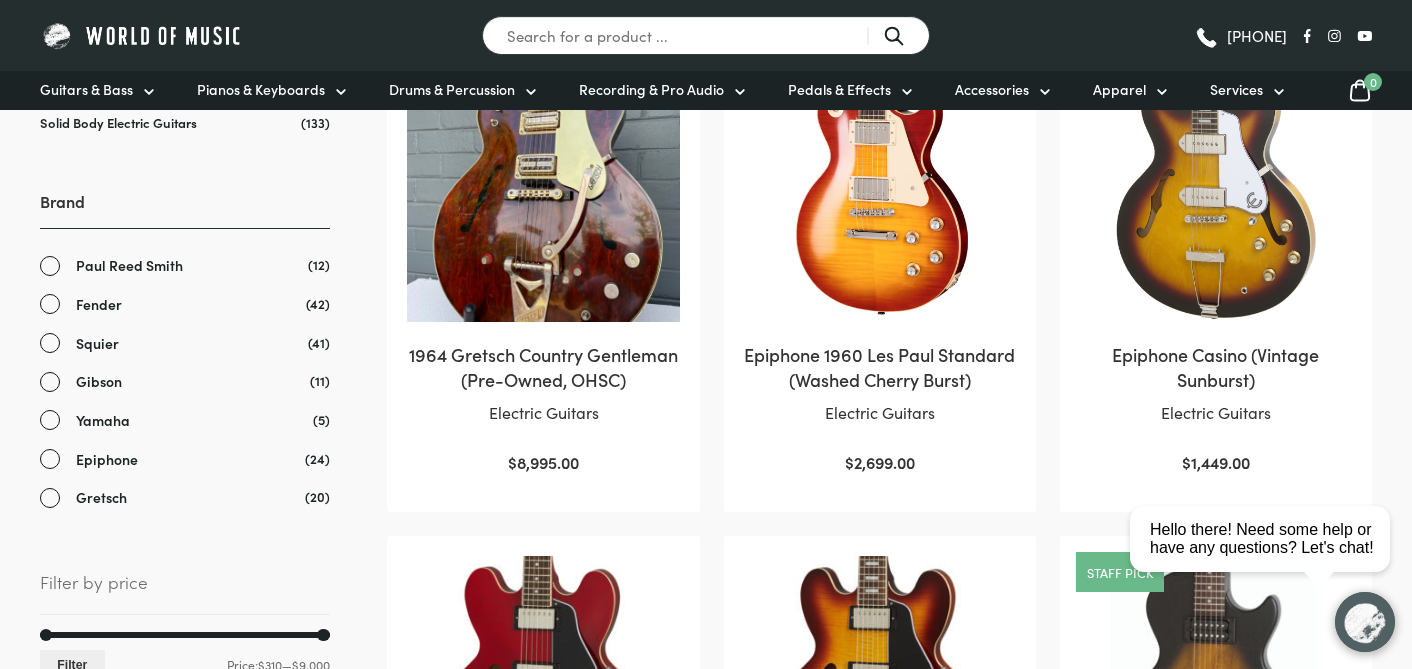 drag, startPoint x: 1418, startPoint y: 57, endPoint x: 1396, endPoint y: 131, distance: 77.201035 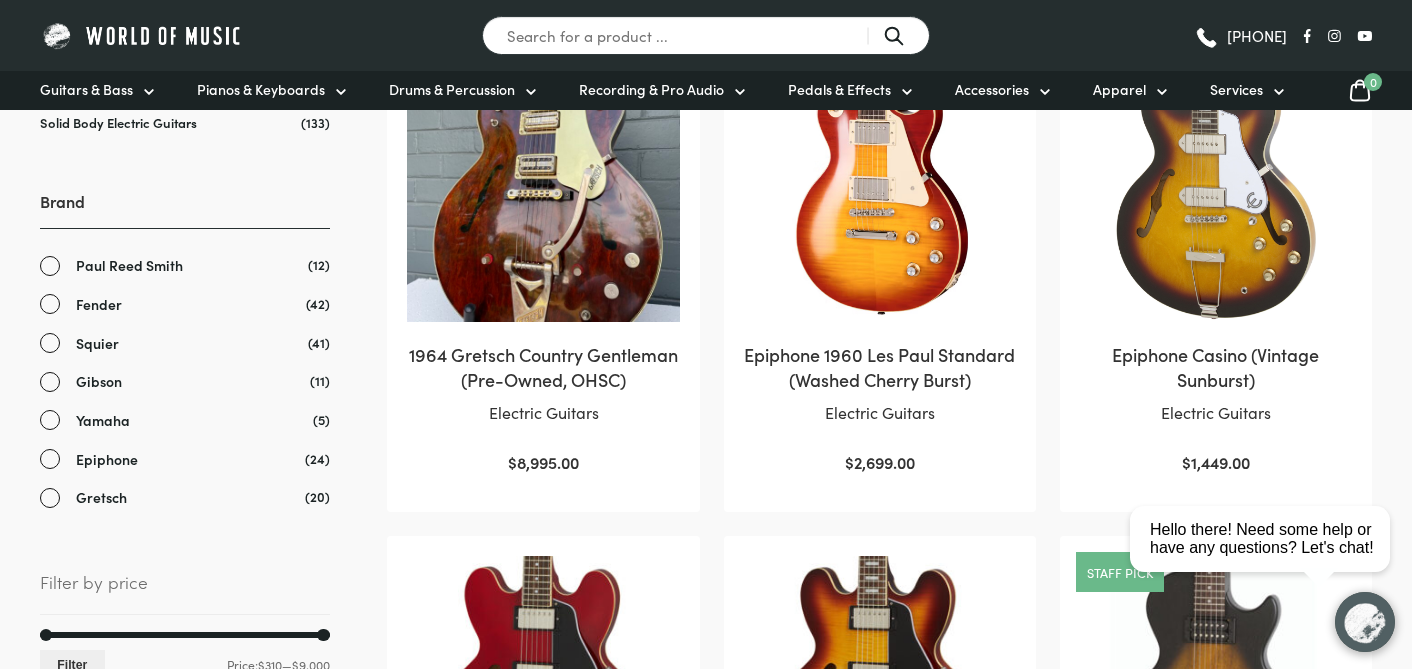 click on "Squier" at bounding box center (97, 343) 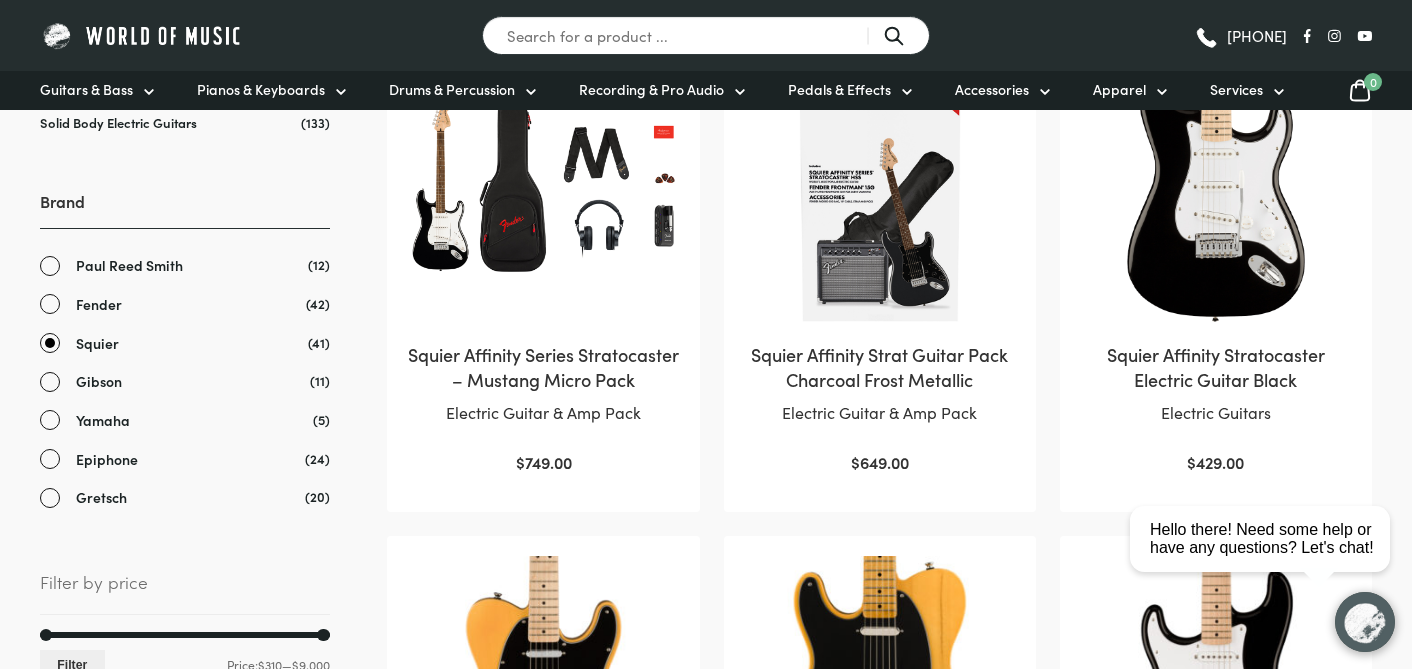scroll, scrollTop: 544, scrollLeft: 0, axis: vertical 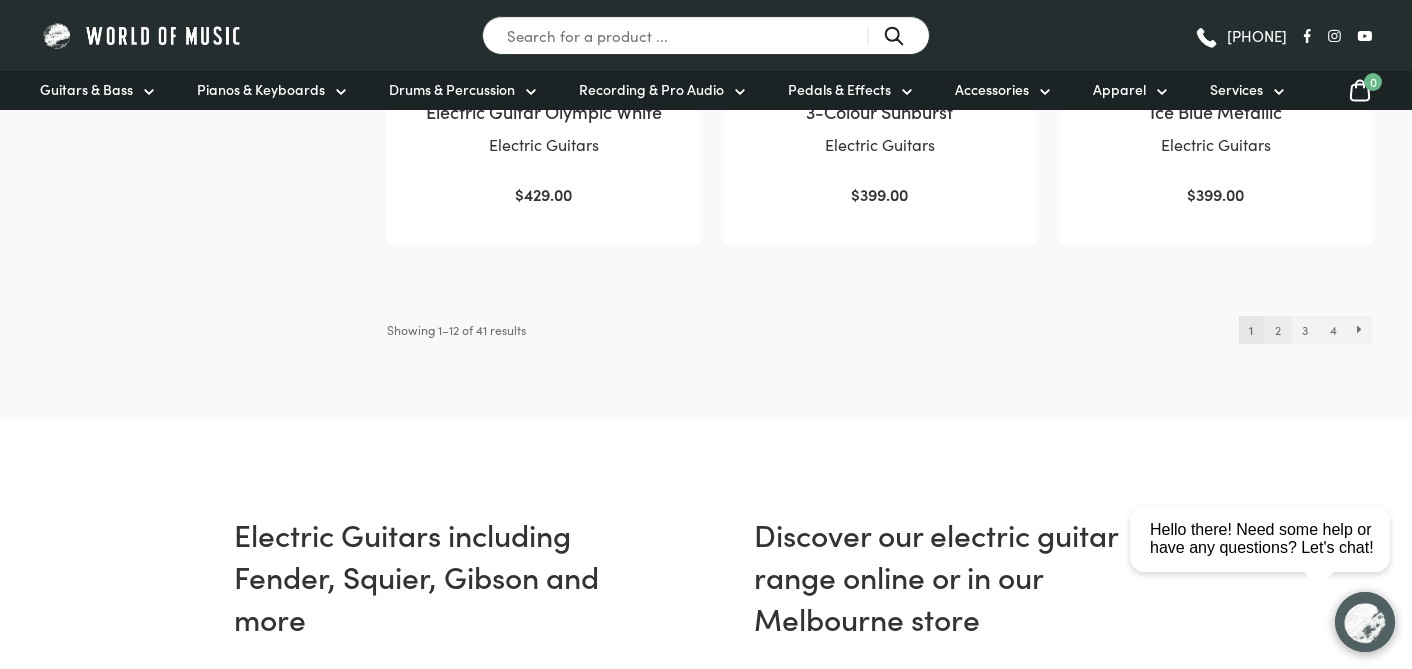 click on "2" at bounding box center [1277, 330] 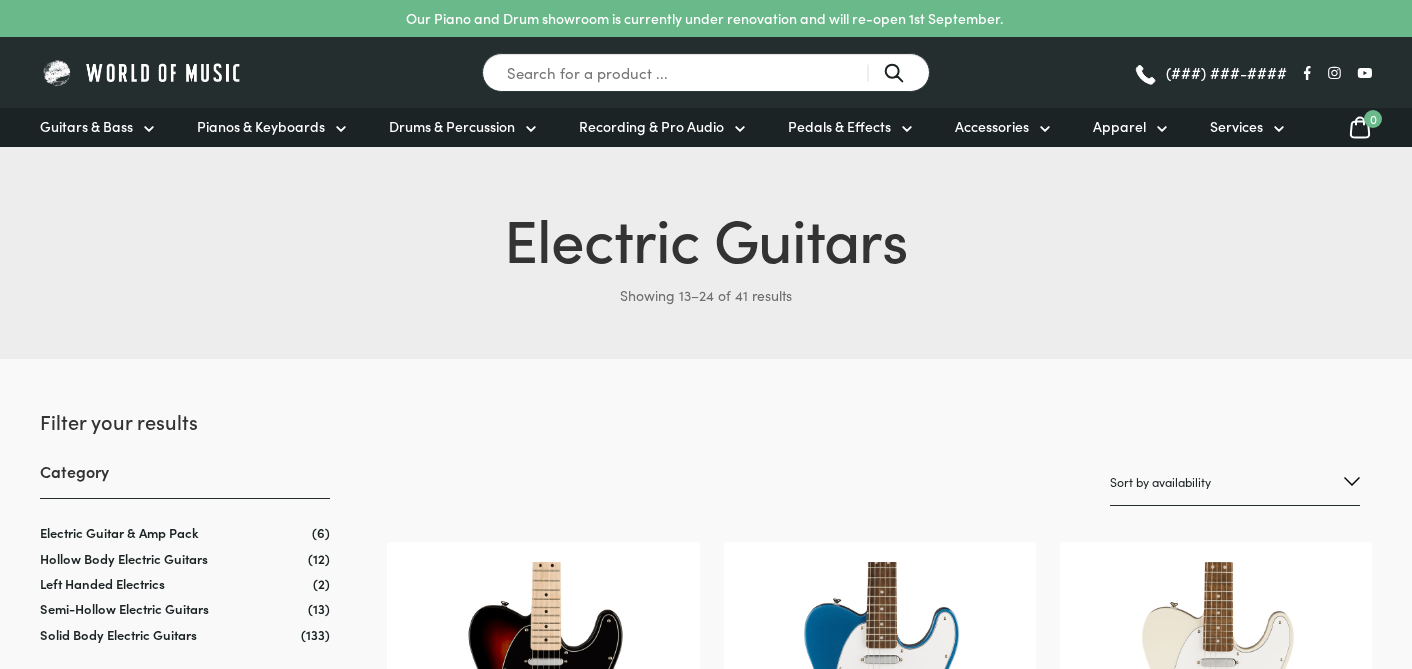 scroll, scrollTop: 0, scrollLeft: 0, axis: both 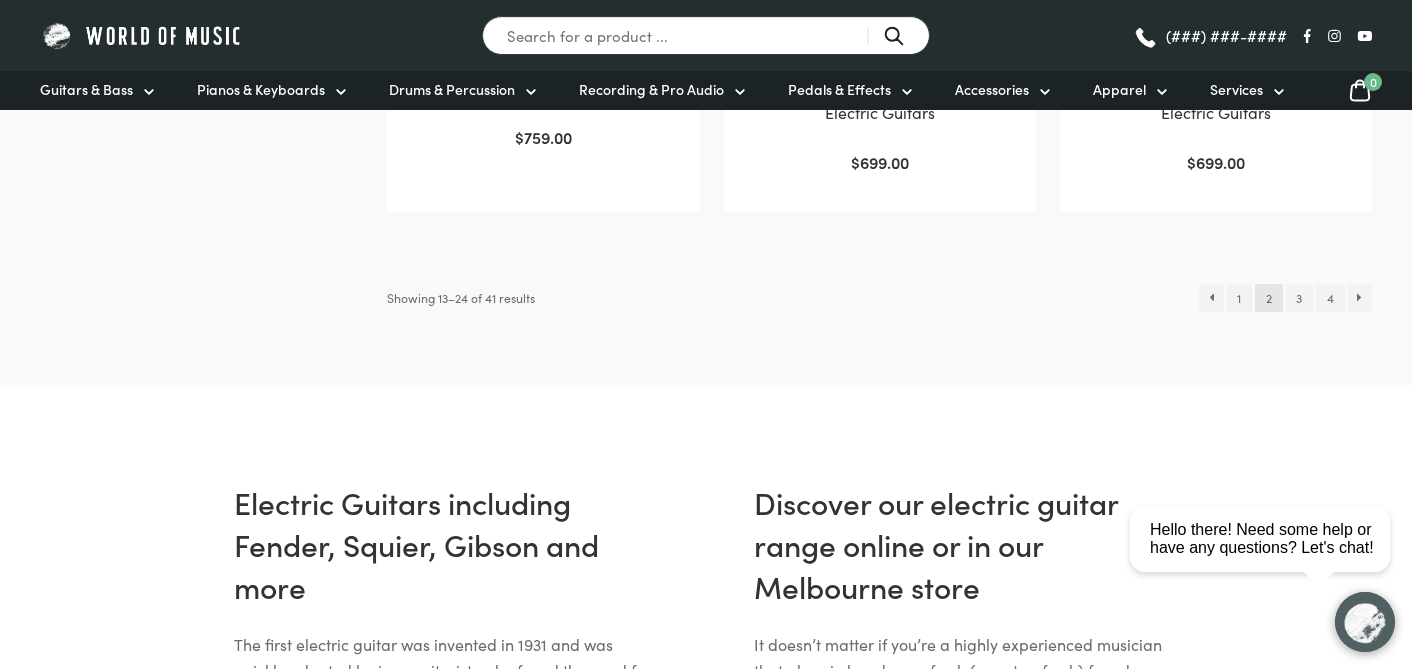drag, startPoint x: 1414, startPoint y: 70, endPoint x: 1433, endPoint y: 415, distance: 345.5228 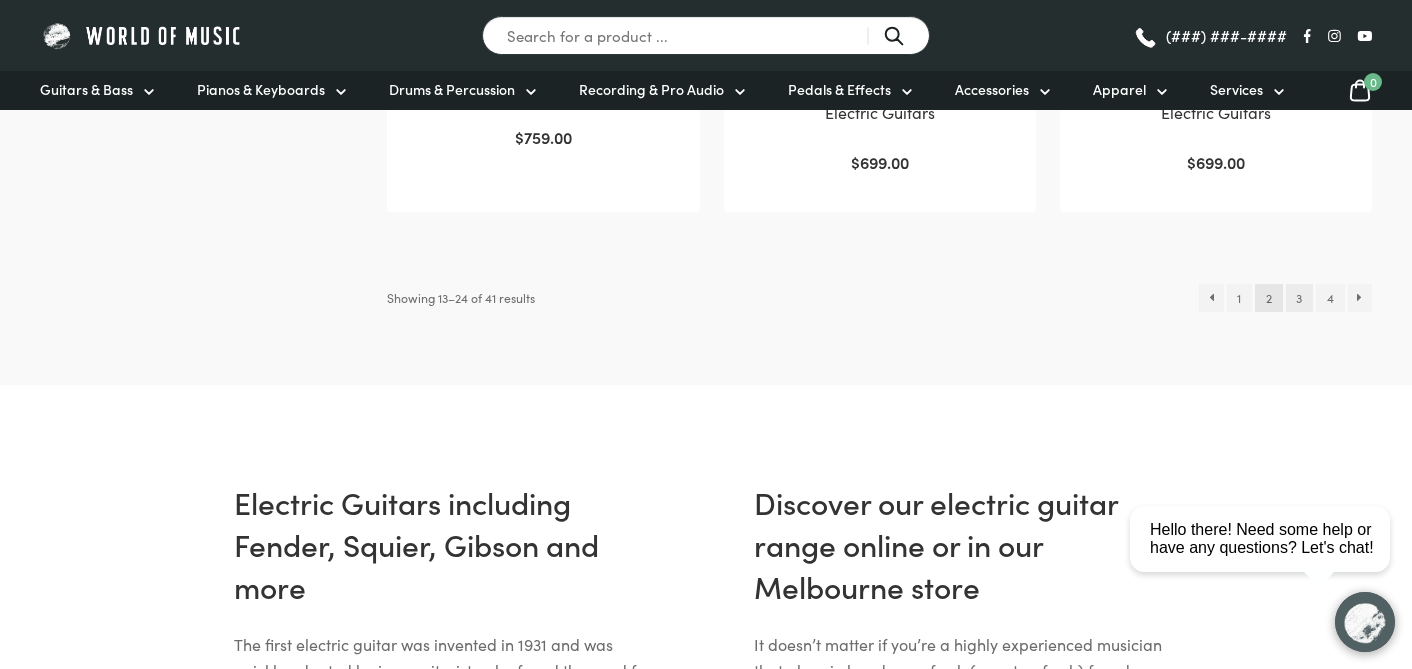 click on "3" at bounding box center [1299, 298] 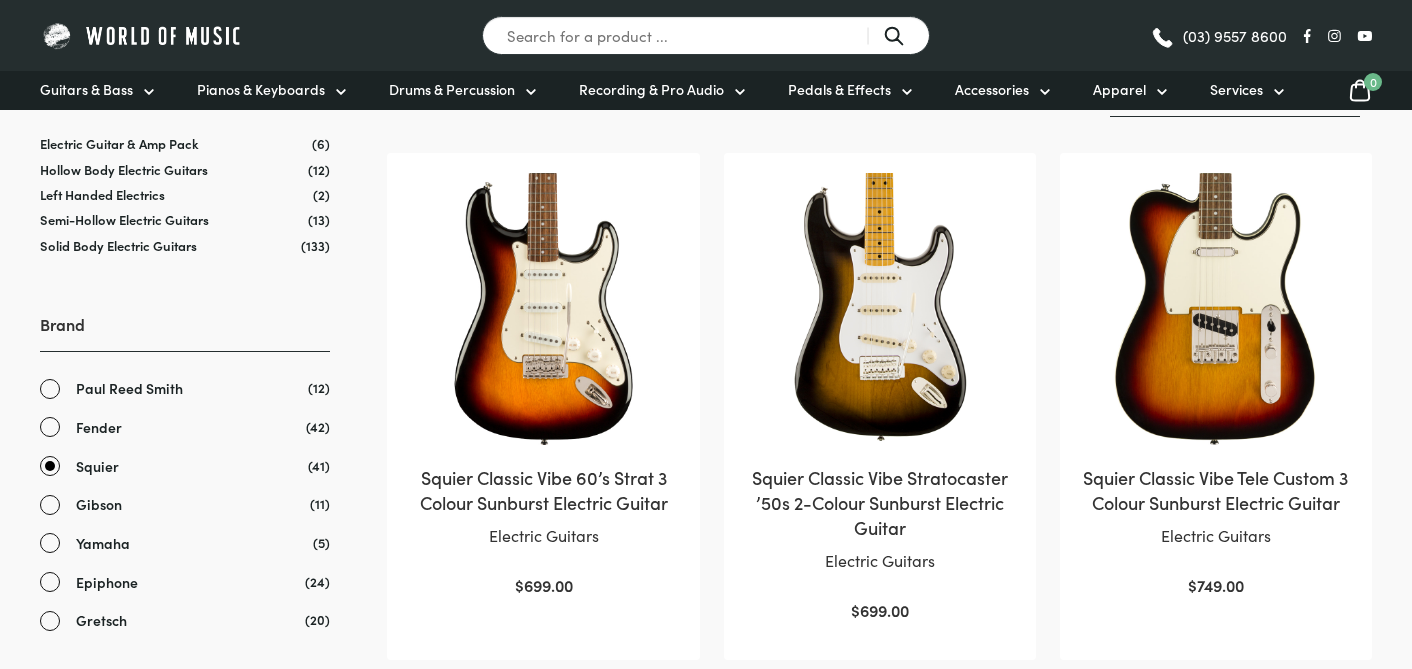 scroll, scrollTop: 0, scrollLeft: 0, axis: both 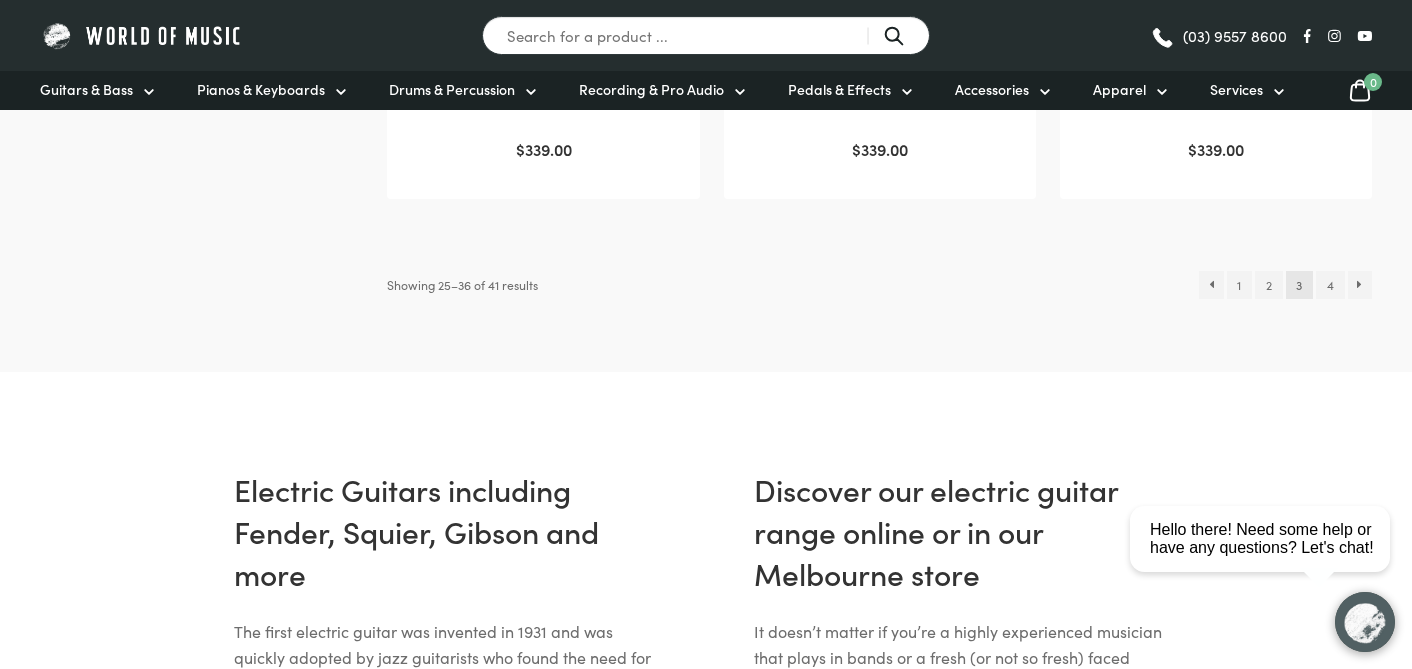 click on "Our Piano and Drum showroom is currently under renovation and will re-open 1st September.
Search for a product ...
[PHONE]
Guitars & Bass
Guitars" at bounding box center [706, -71] 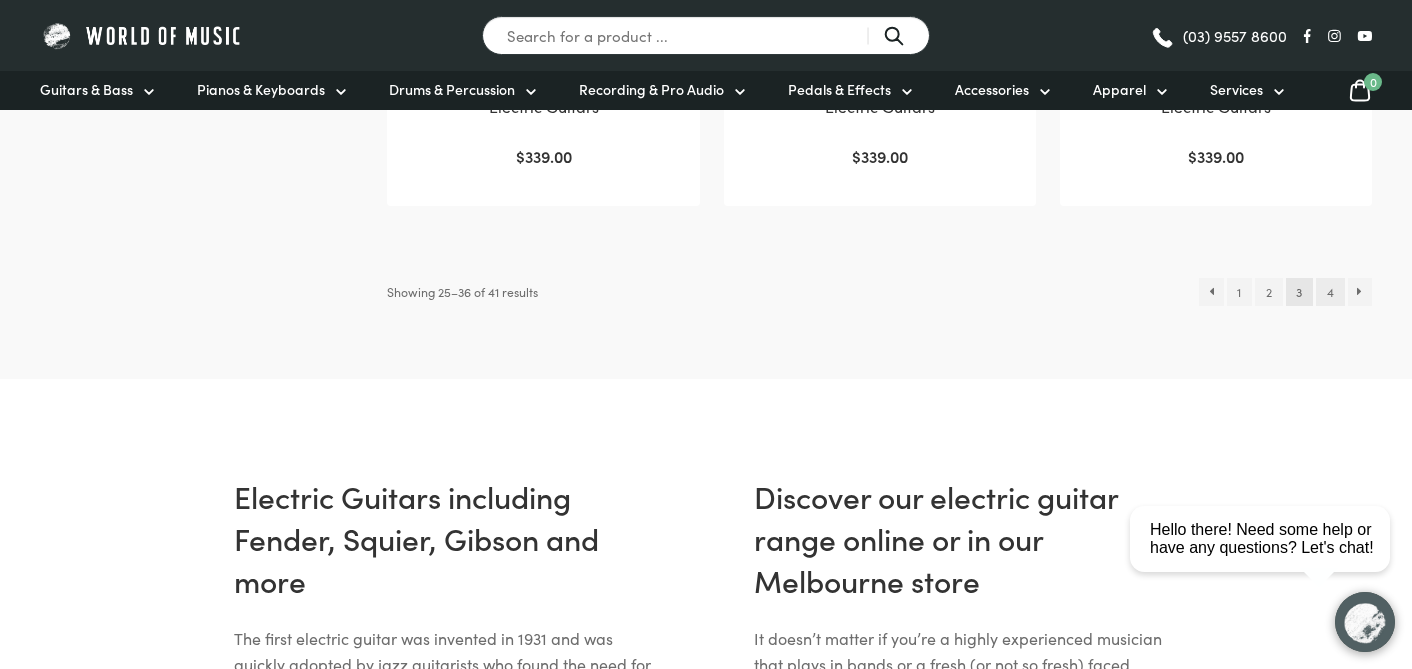 click on "4" at bounding box center (1330, 292) 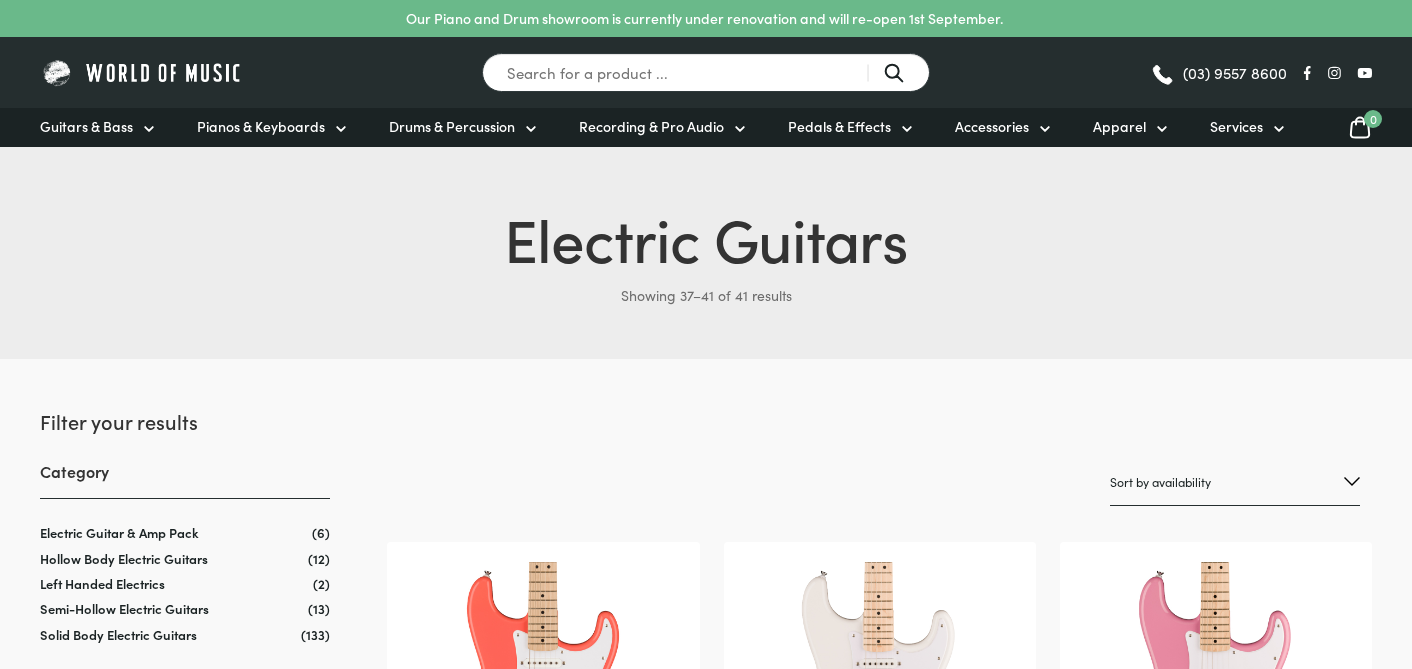 scroll, scrollTop: 0, scrollLeft: 0, axis: both 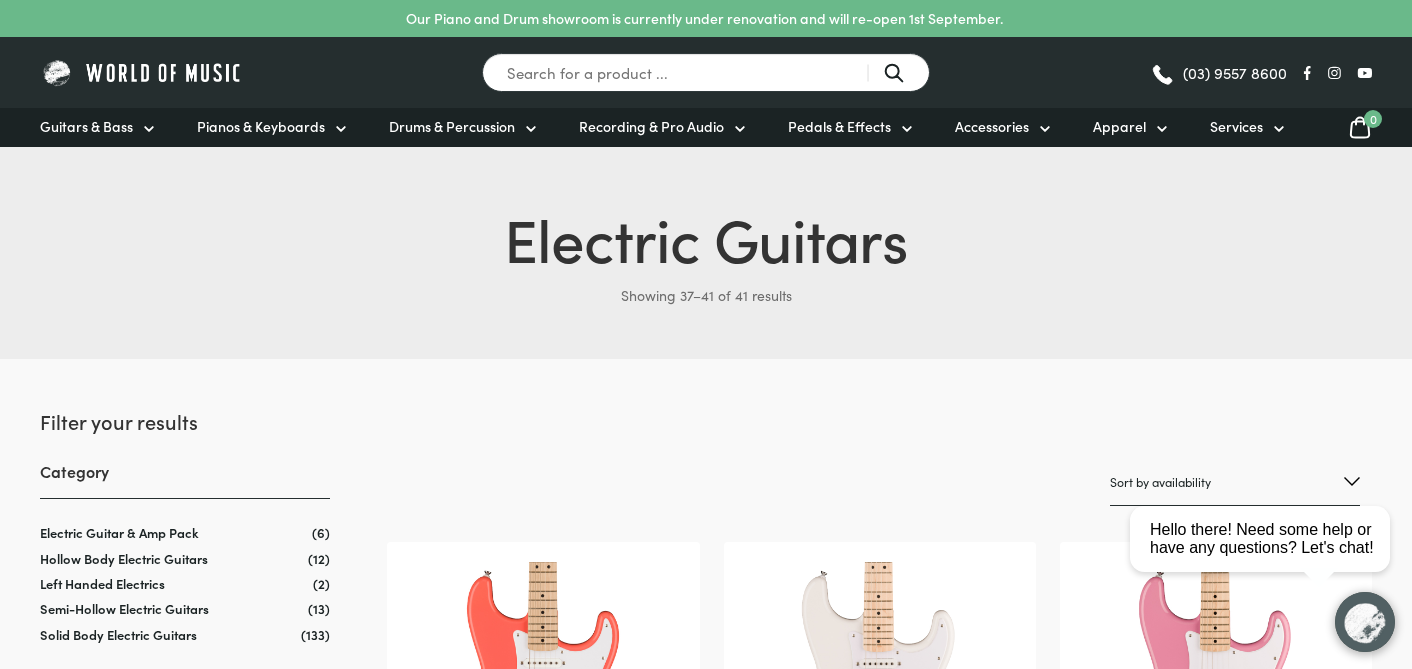 drag, startPoint x: 1412, startPoint y: 32, endPoint x: 1382, endPoint y: -30, distance: 68.8767 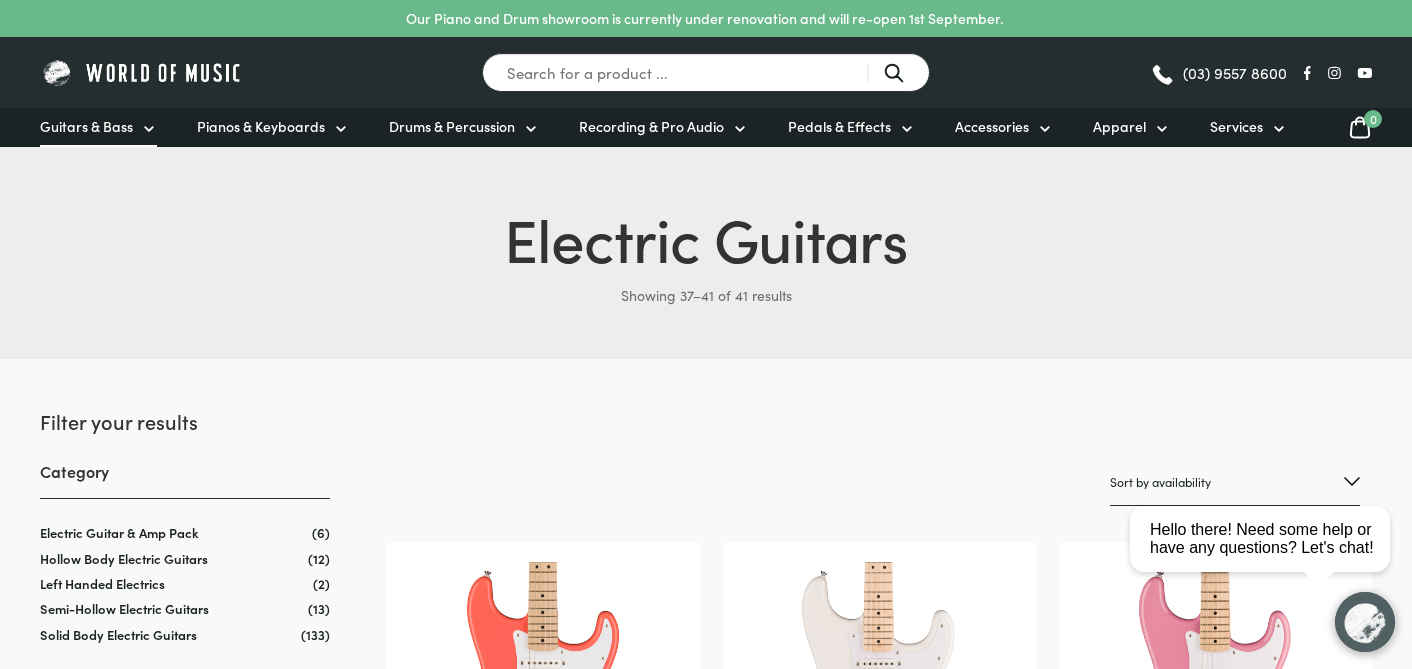 click 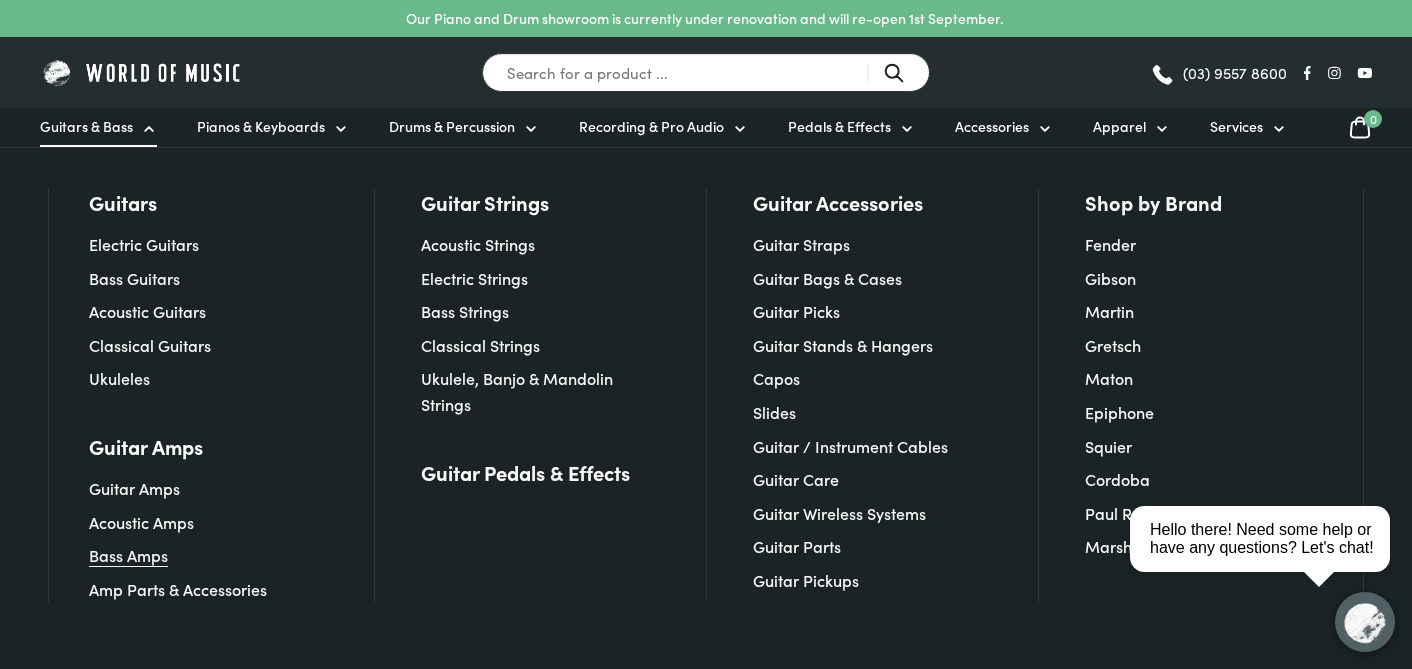click on "Bass Amps" at bounding box center [128, 555] 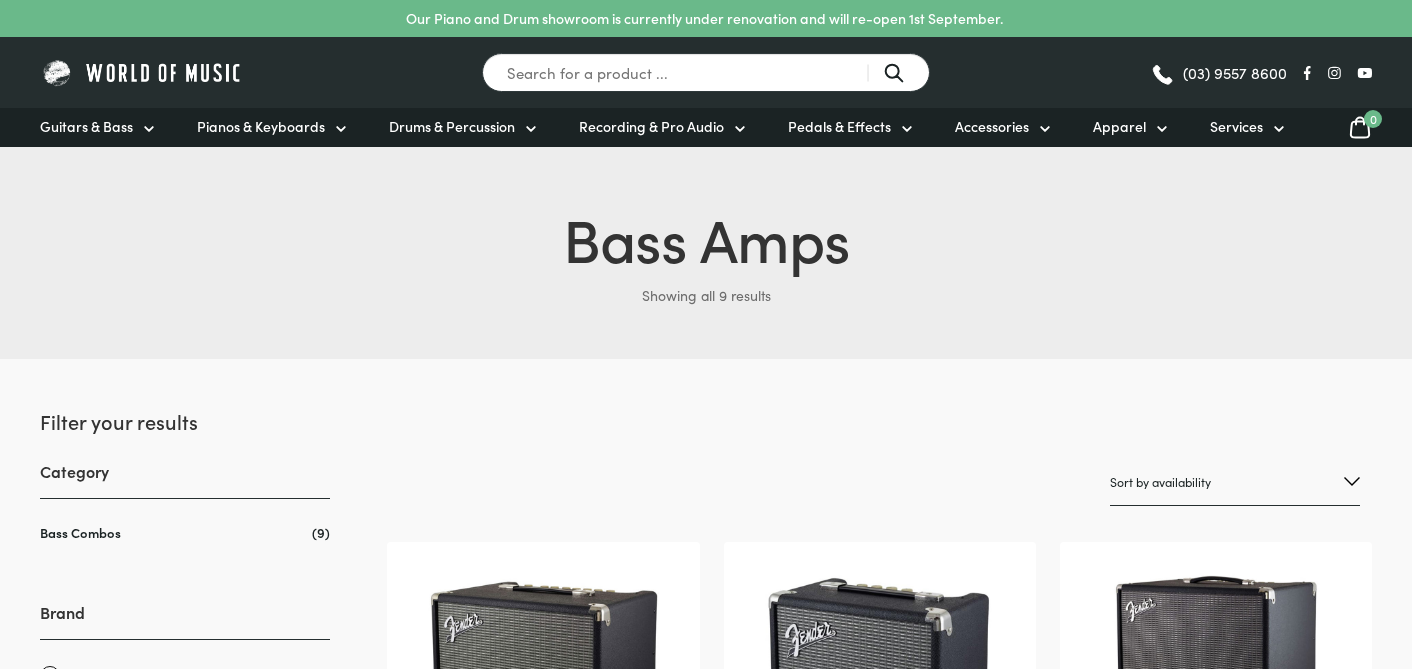 scroll, scrollTop: 0, scrollLeft: 0, axis: both 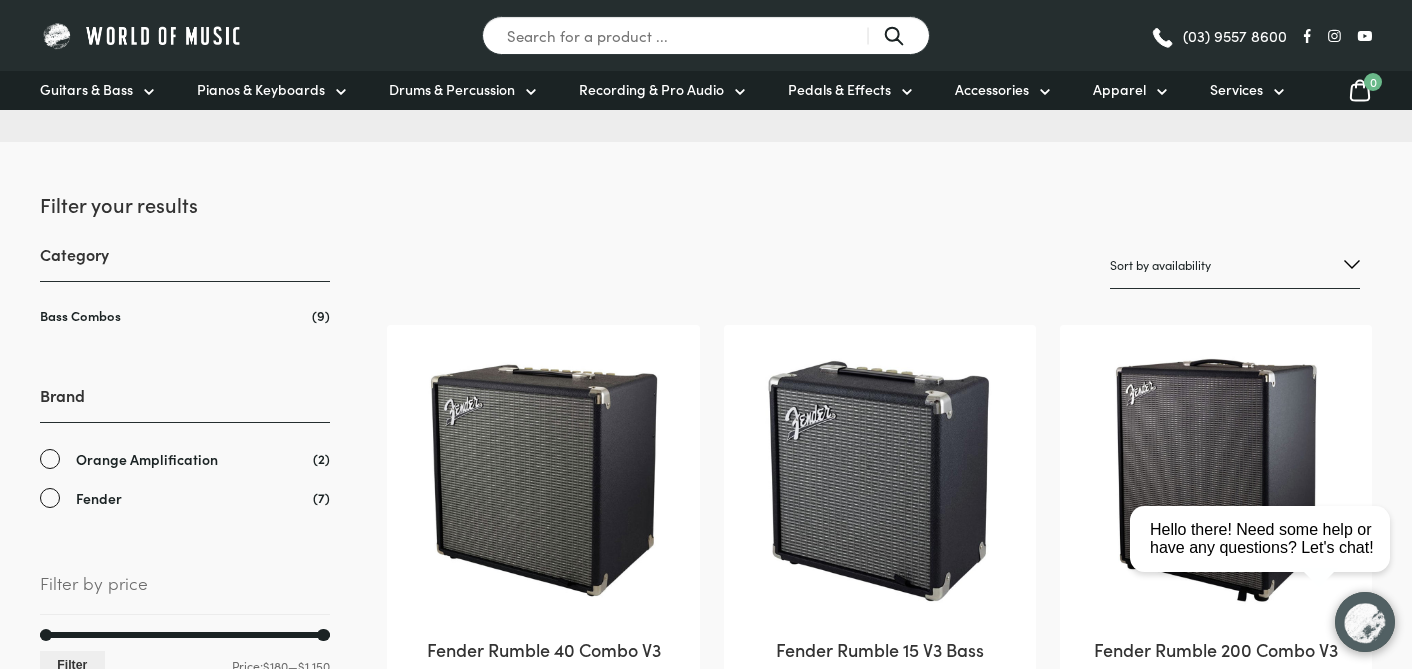 drag, startPoint x: 1418, startPoint y: 23, endPoint x: 1410, endPoint y: 63, distance: 40.792156 